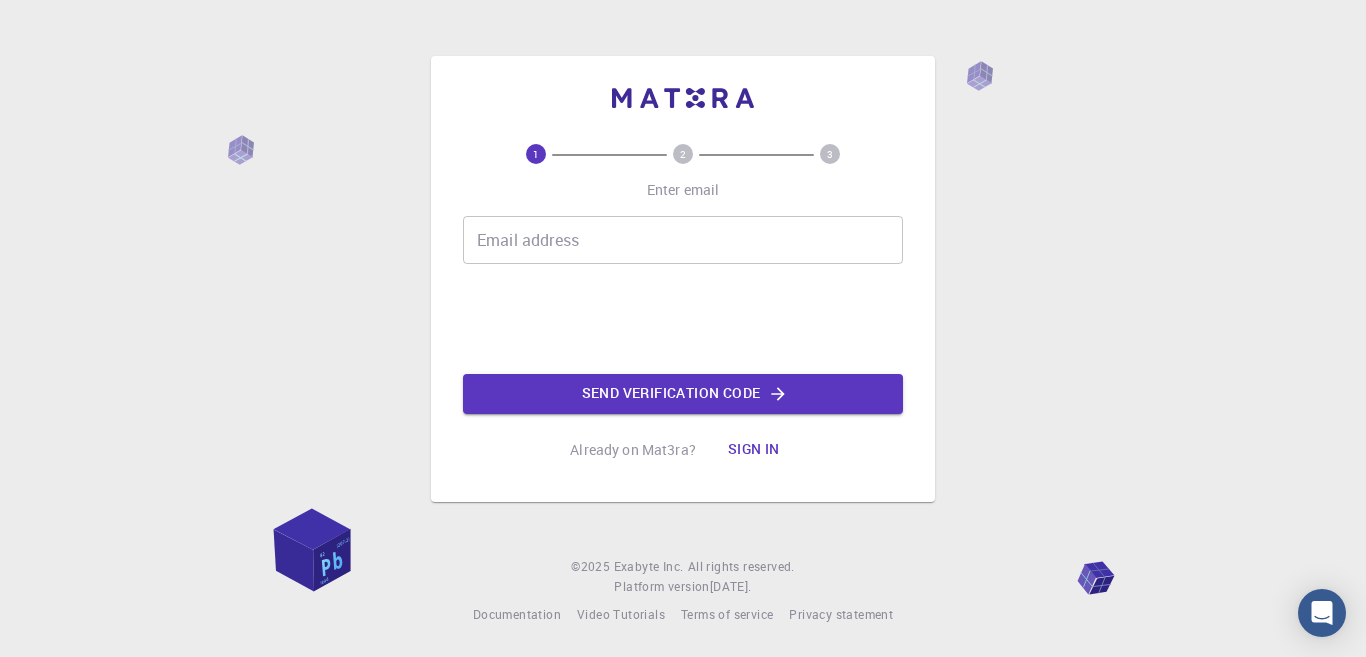 scroll, scrollTop: 0, scrollLeft: 0, axis: both 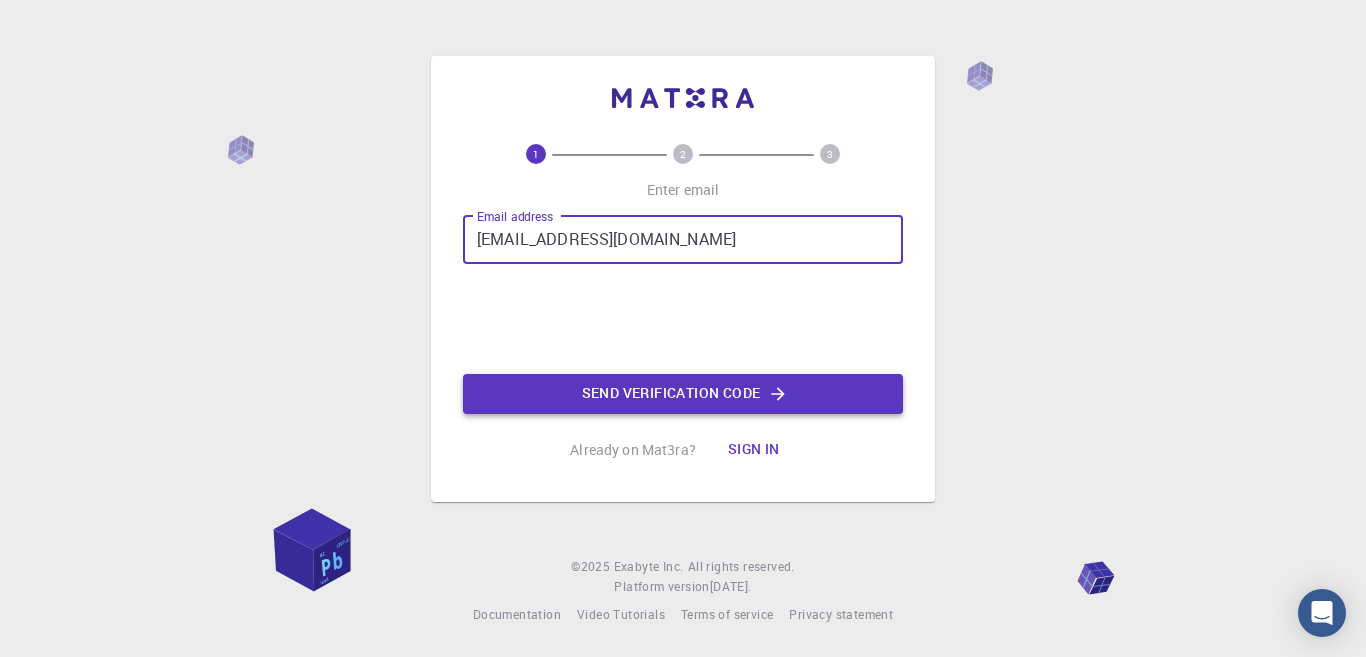type on "shoukichem@gmail.com" 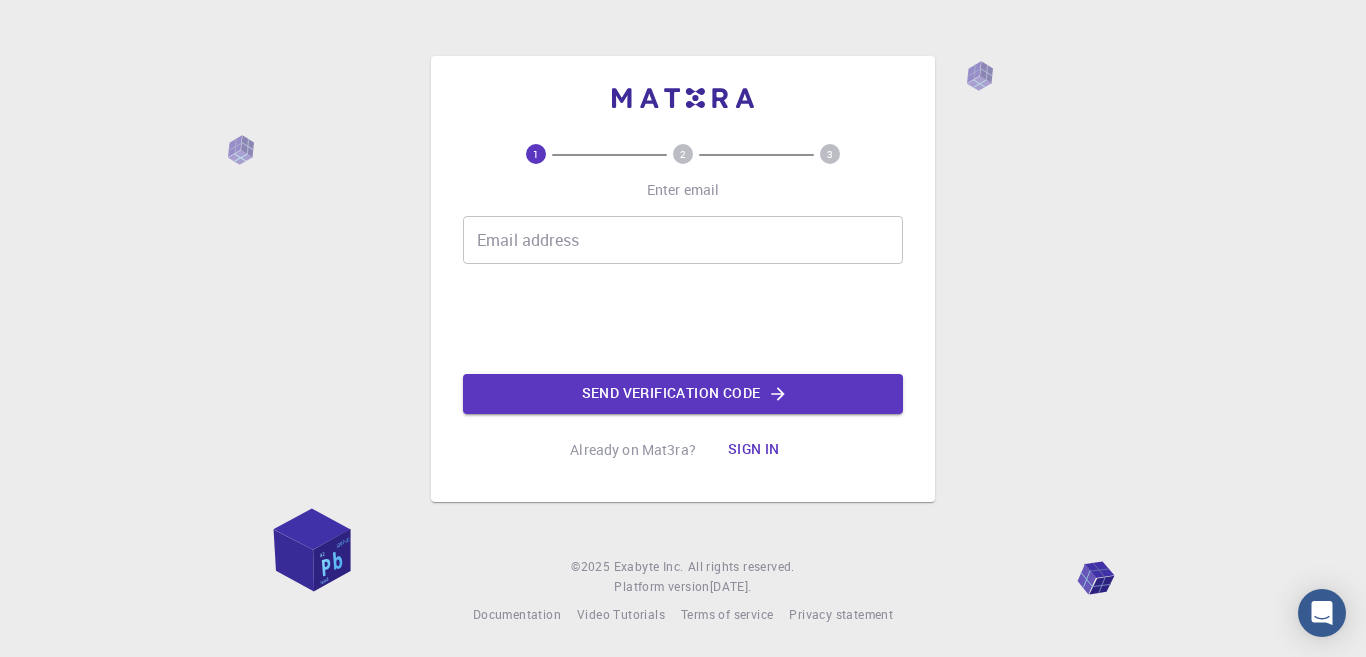 scroll, scrollTop: 0, scrollLeft: 0, axis: both 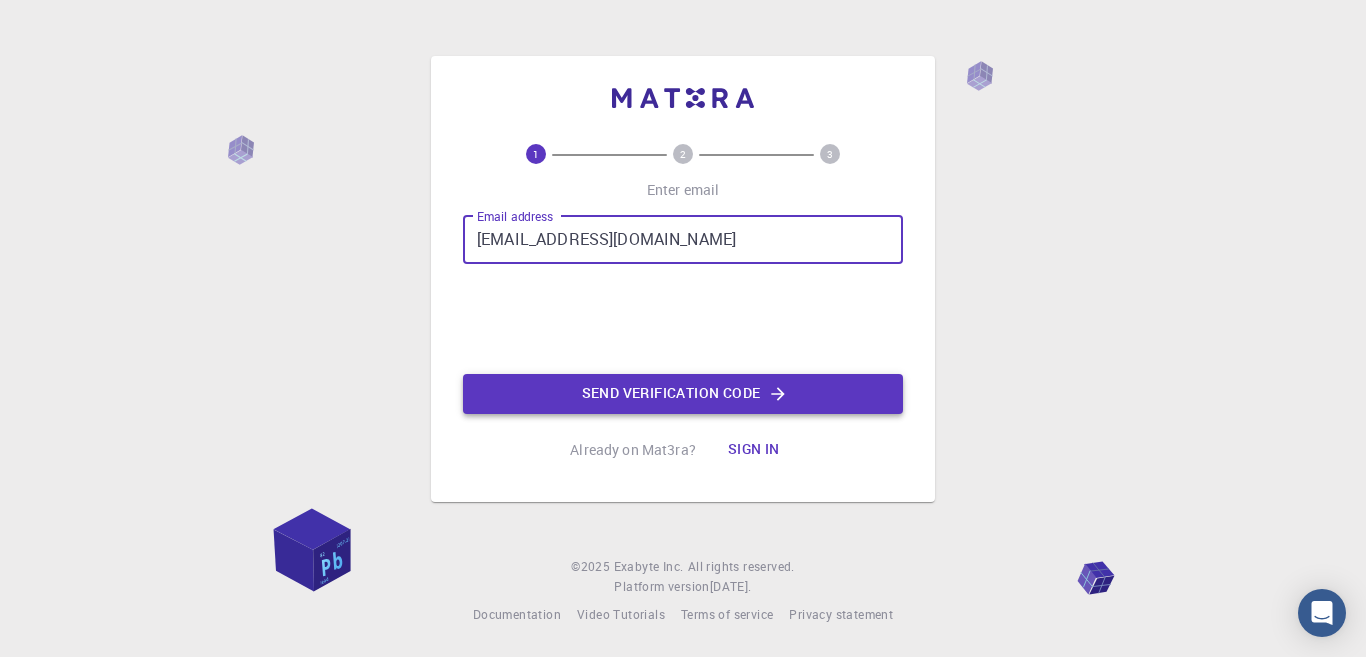 type on "shoukichem@gmail.com" 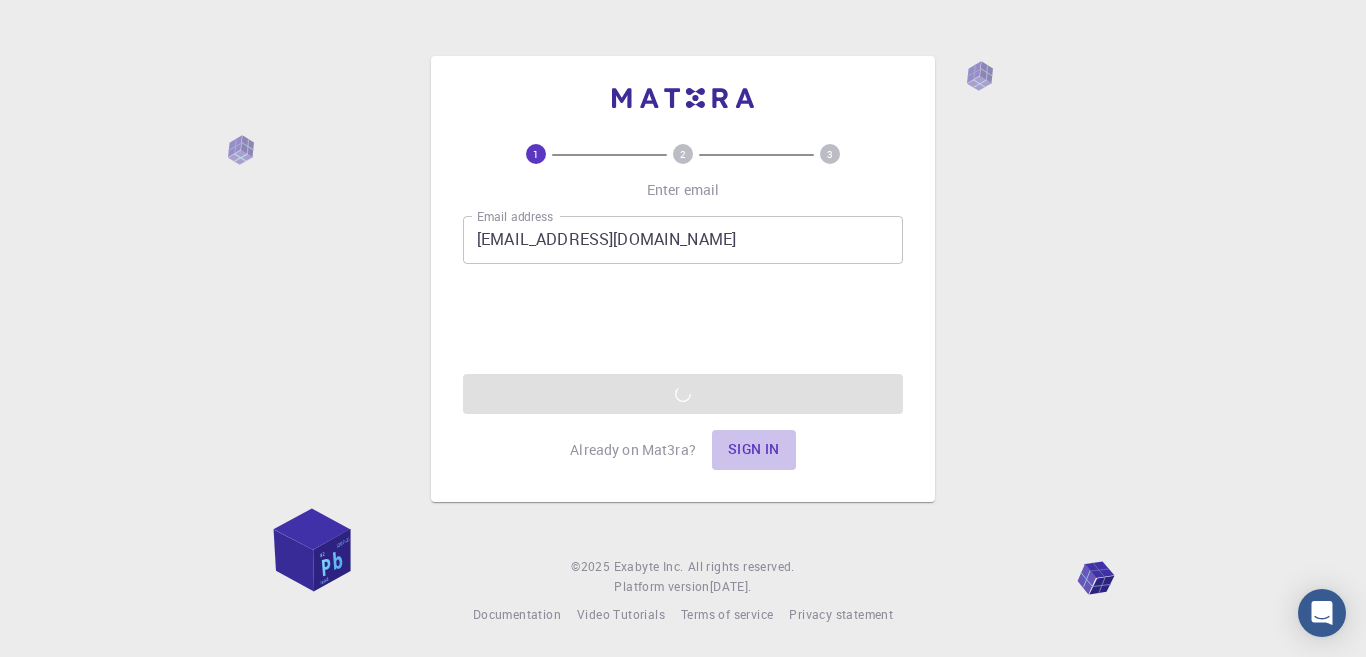 click on "Sign in" at bounding box center (754, 450) 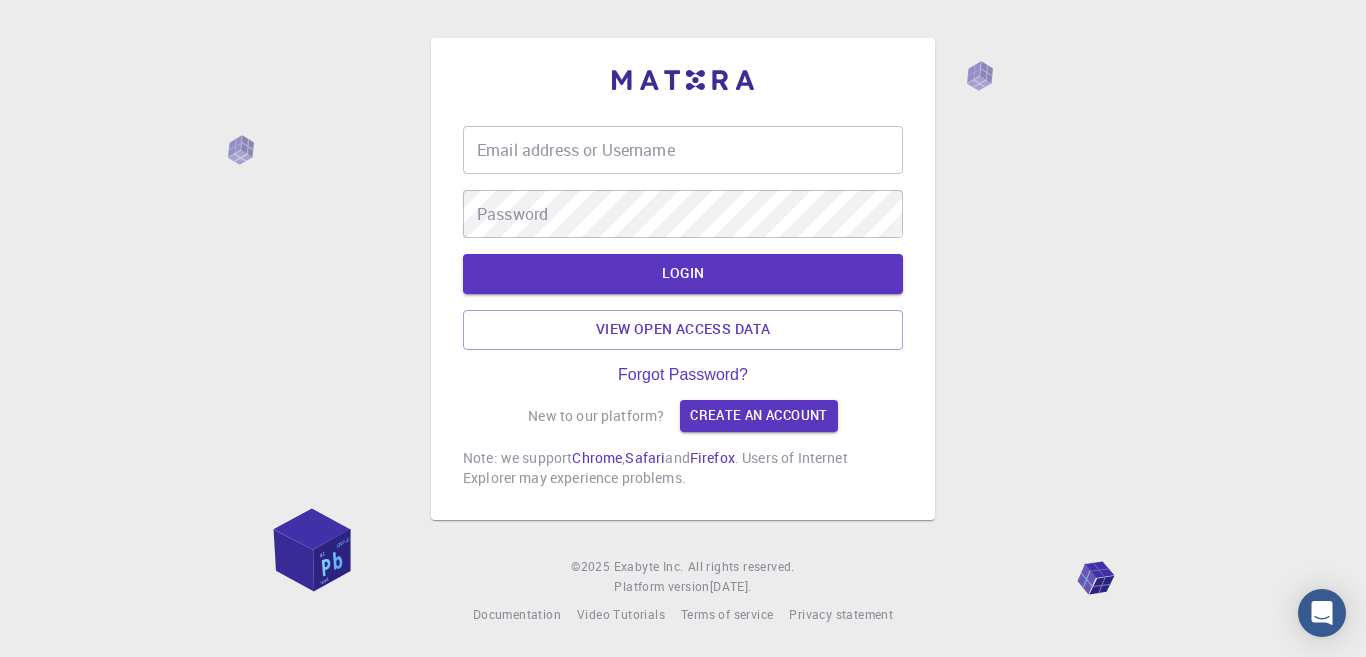click on "Email address or Username" at bounding box center (683, 150) 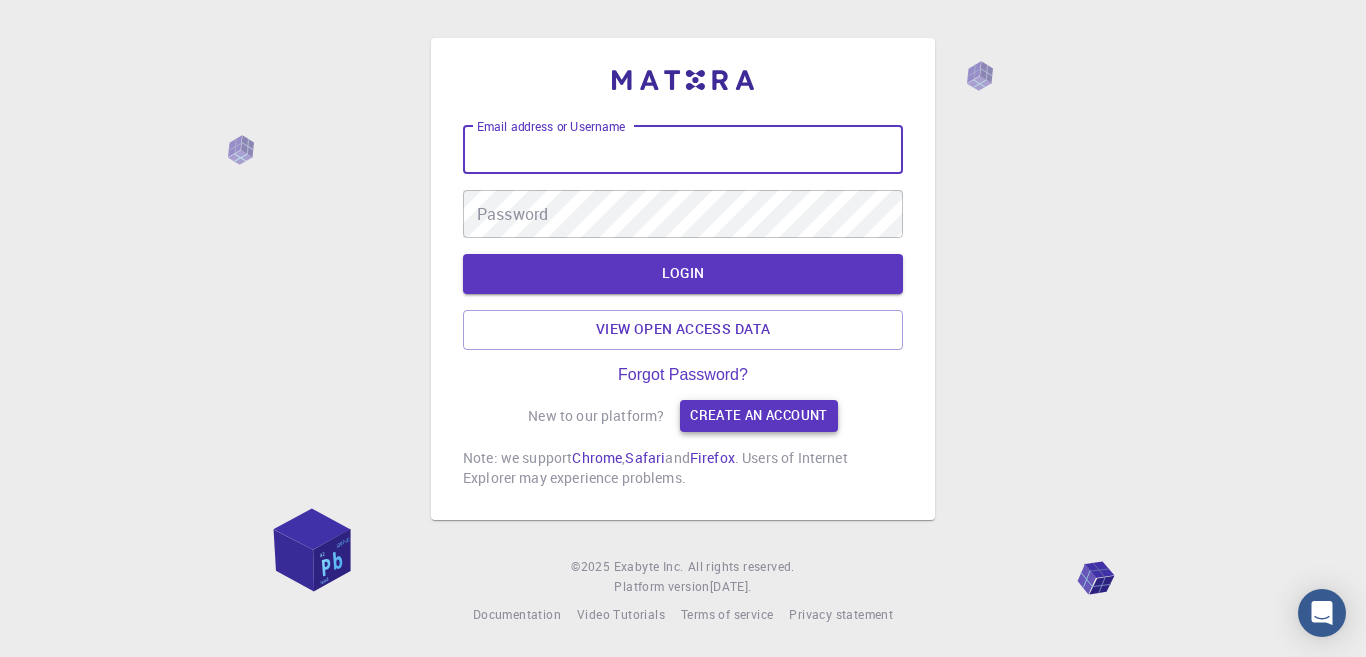 click on "Create an account" at bounding box center [758, 416] 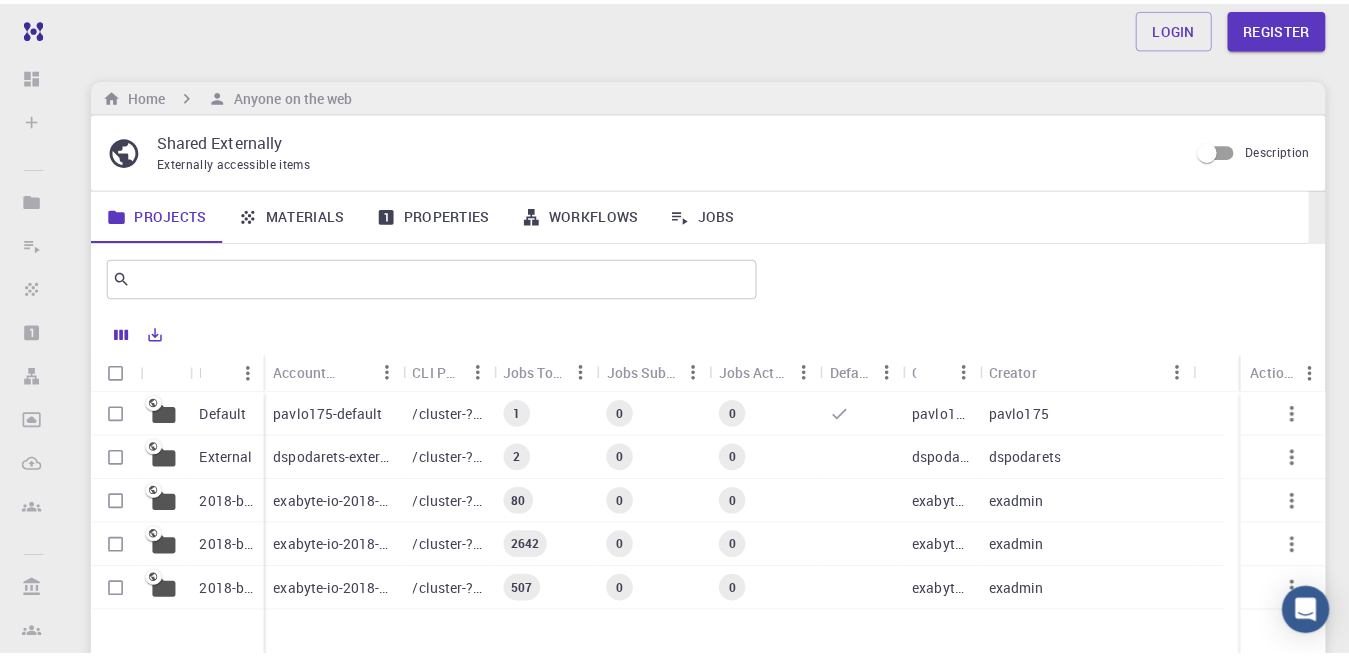 scroll, scrollTop: 0, scrollLeft: 0, axis: both 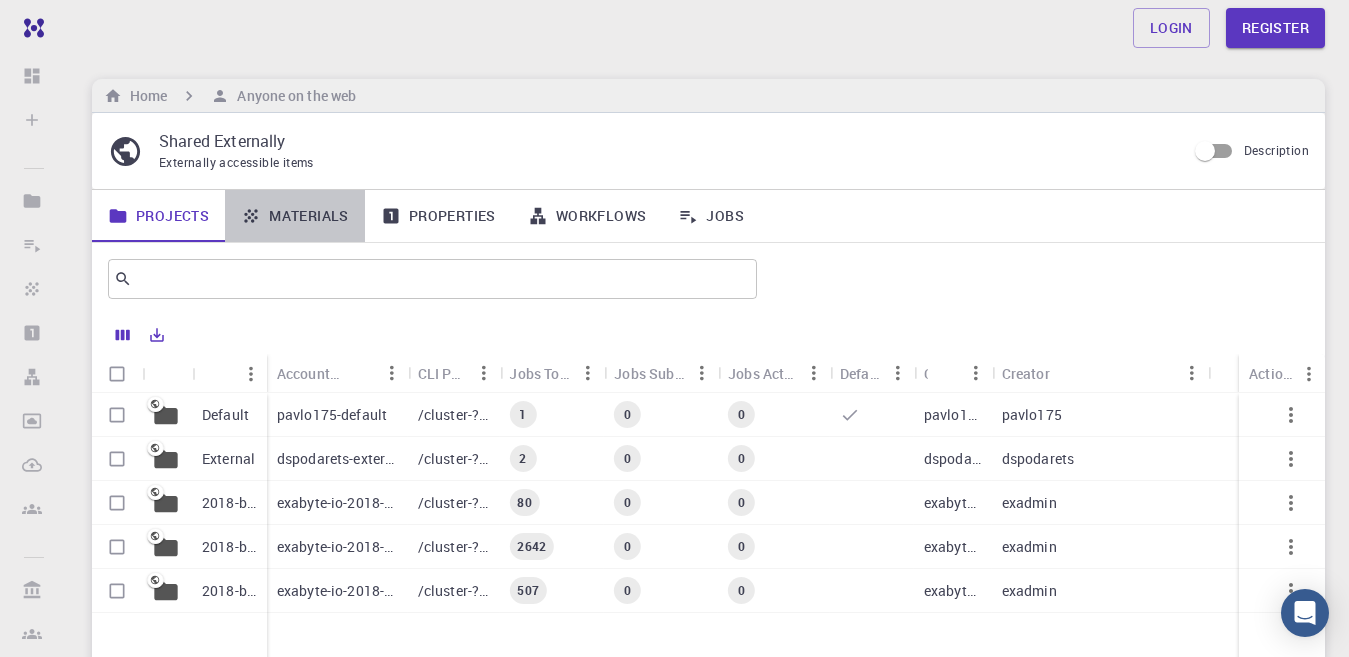 click on "Materials" at bounding box center [295, 216] 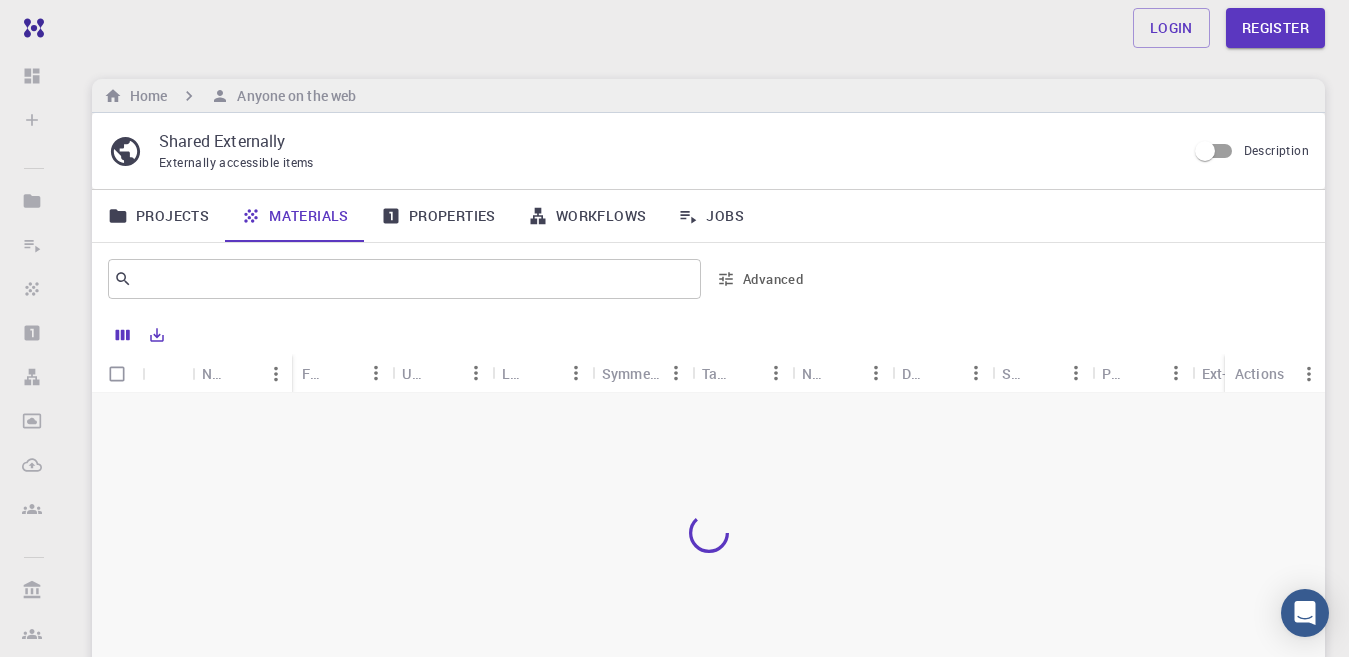 click on "Dashboard Sign In (Sign Up) to Access" at bounding box center (34, 76) 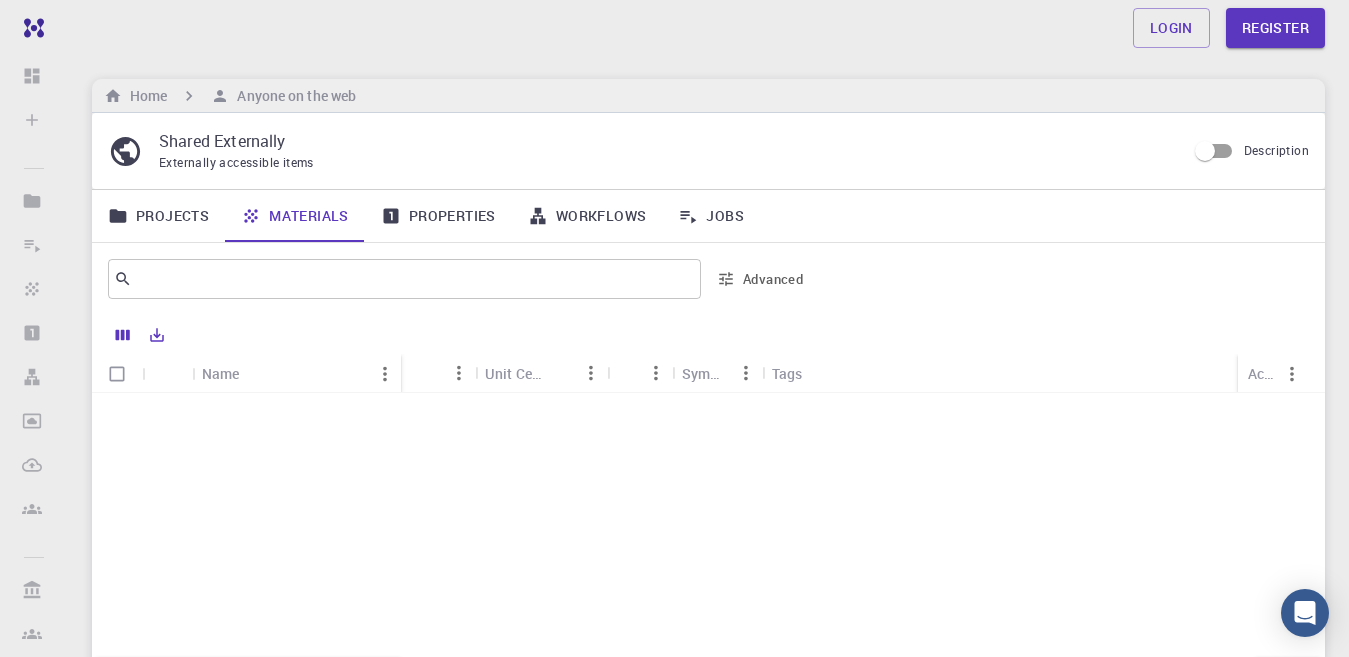 scroll, scrollTop: 1, scrollLeft: 0, axis: vertical 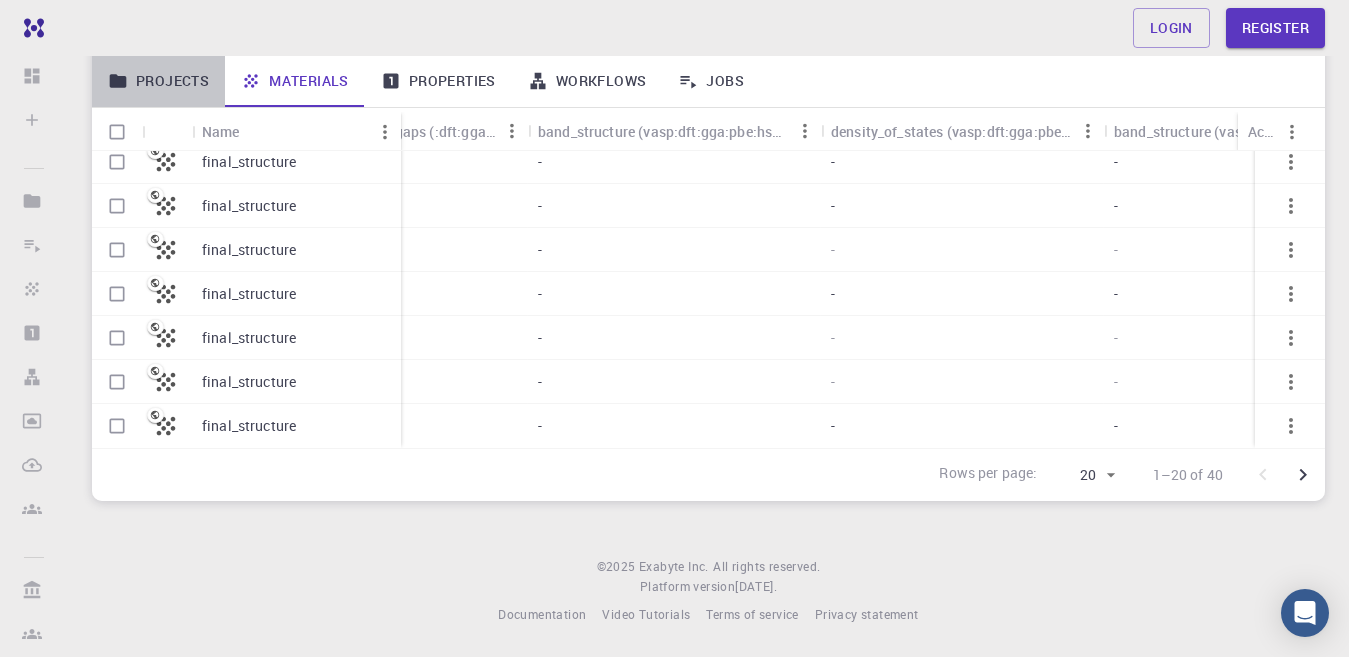 click on "Projects" at bounding box center (158, 81) 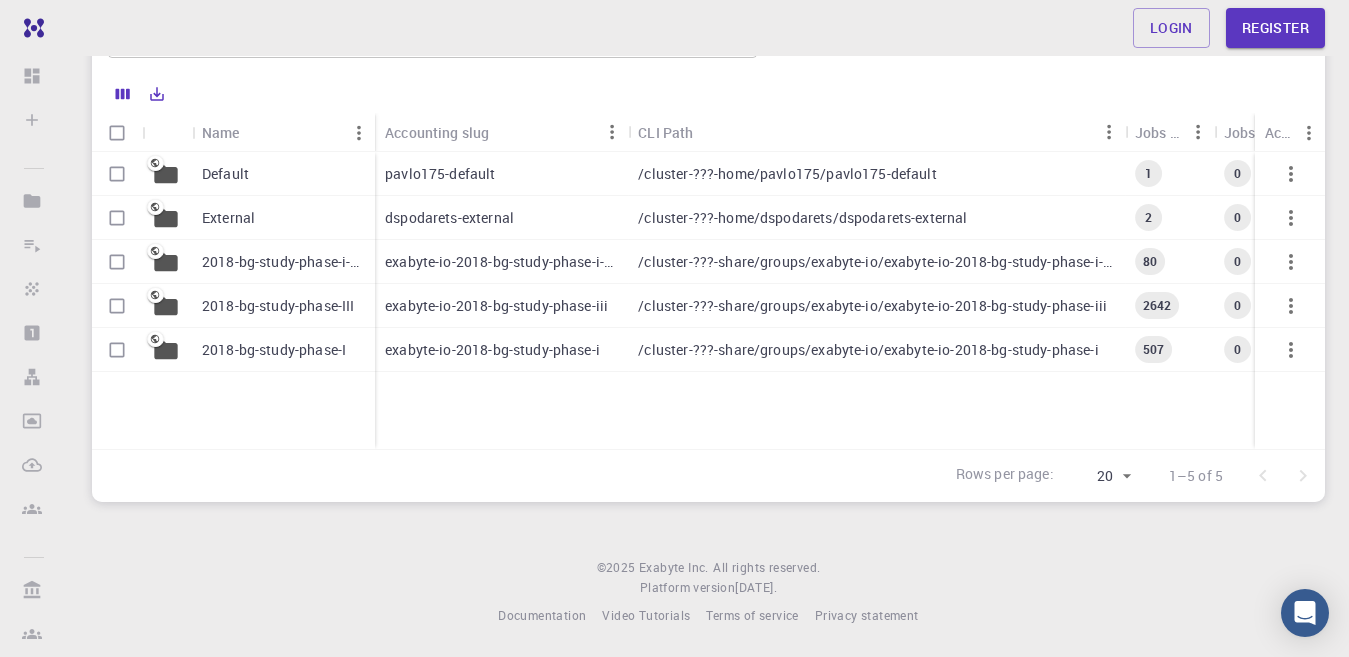 scroll, scrollTop: 0, scrollLeft: 0, axis: both 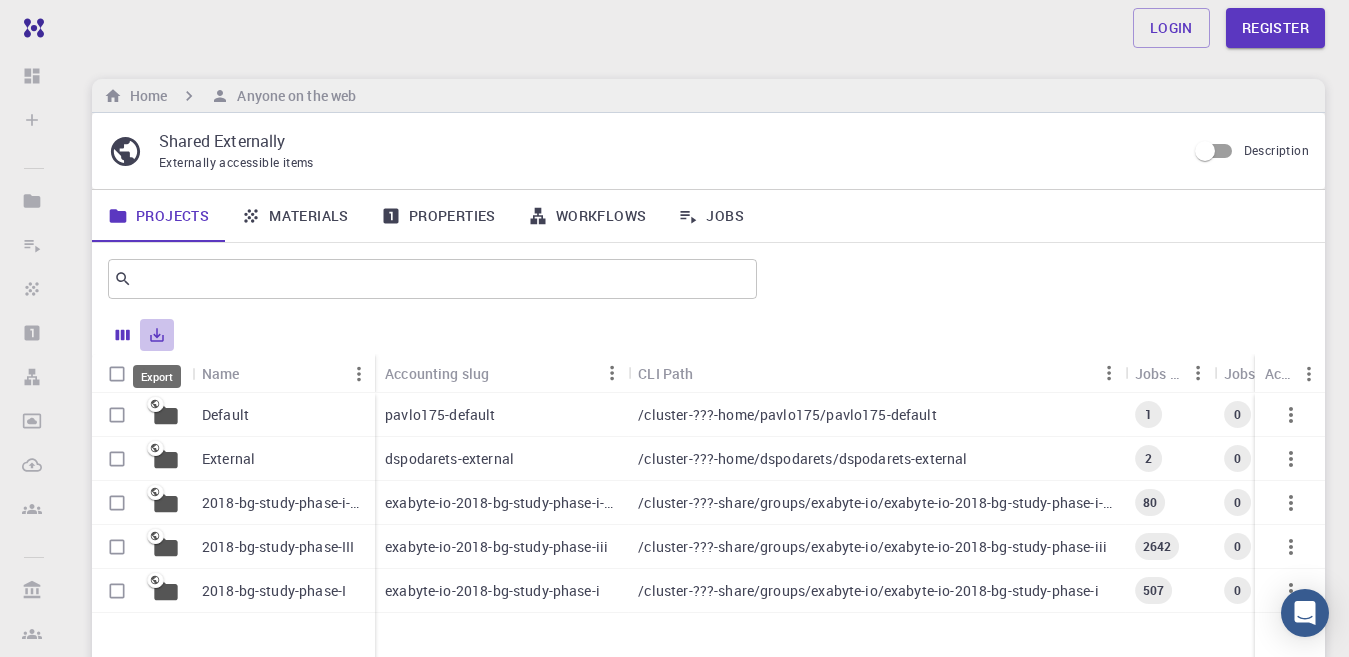 click 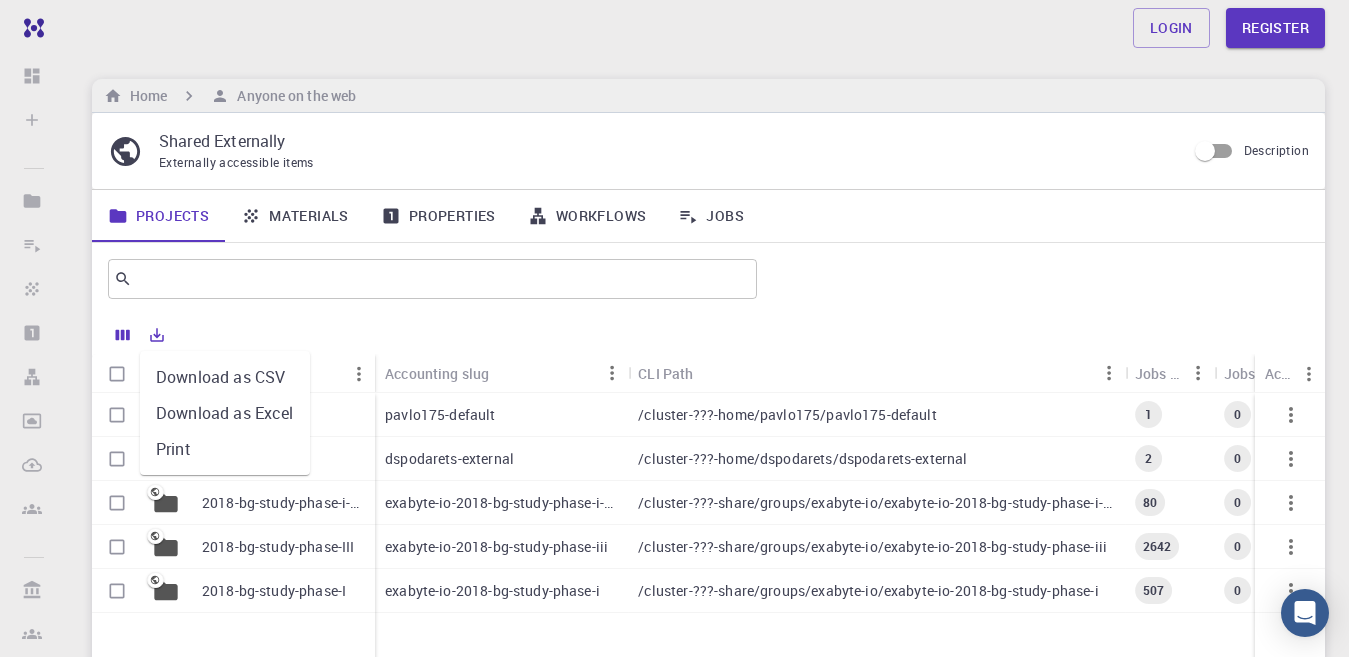 click at bounding box center (1037, 279) 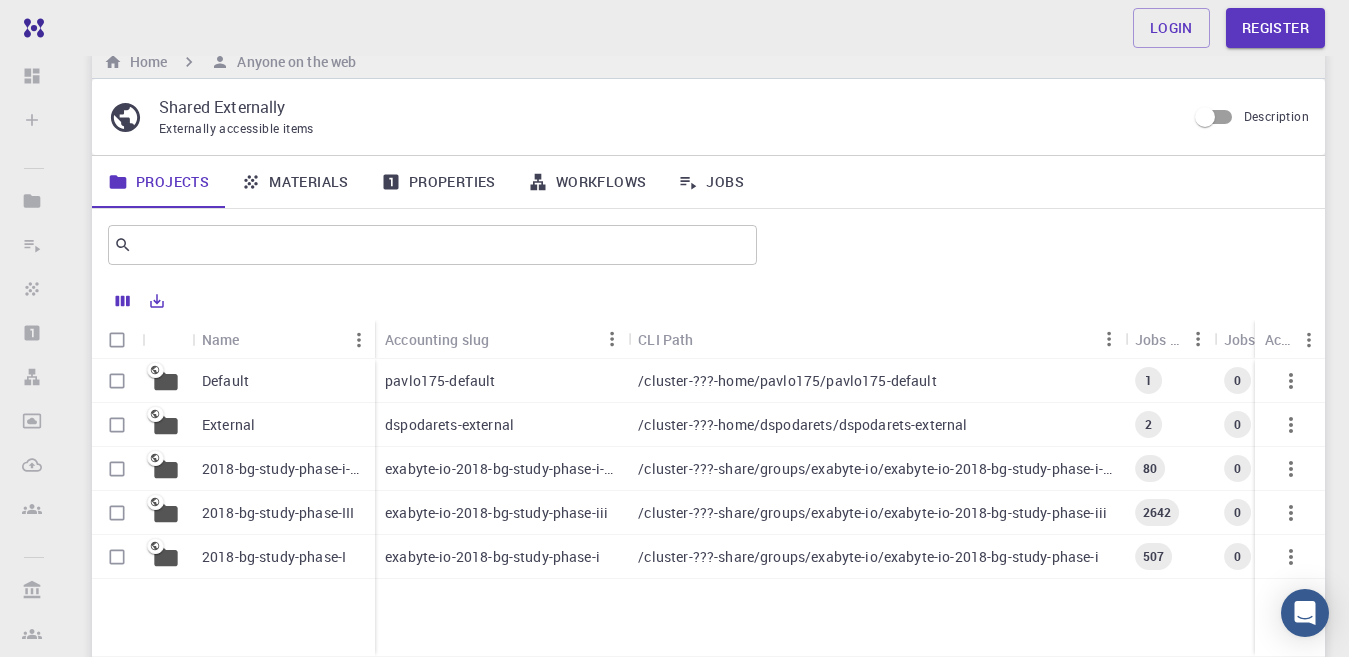 scroll, scrollTop: 0, scrollLeft: 0, axis: both 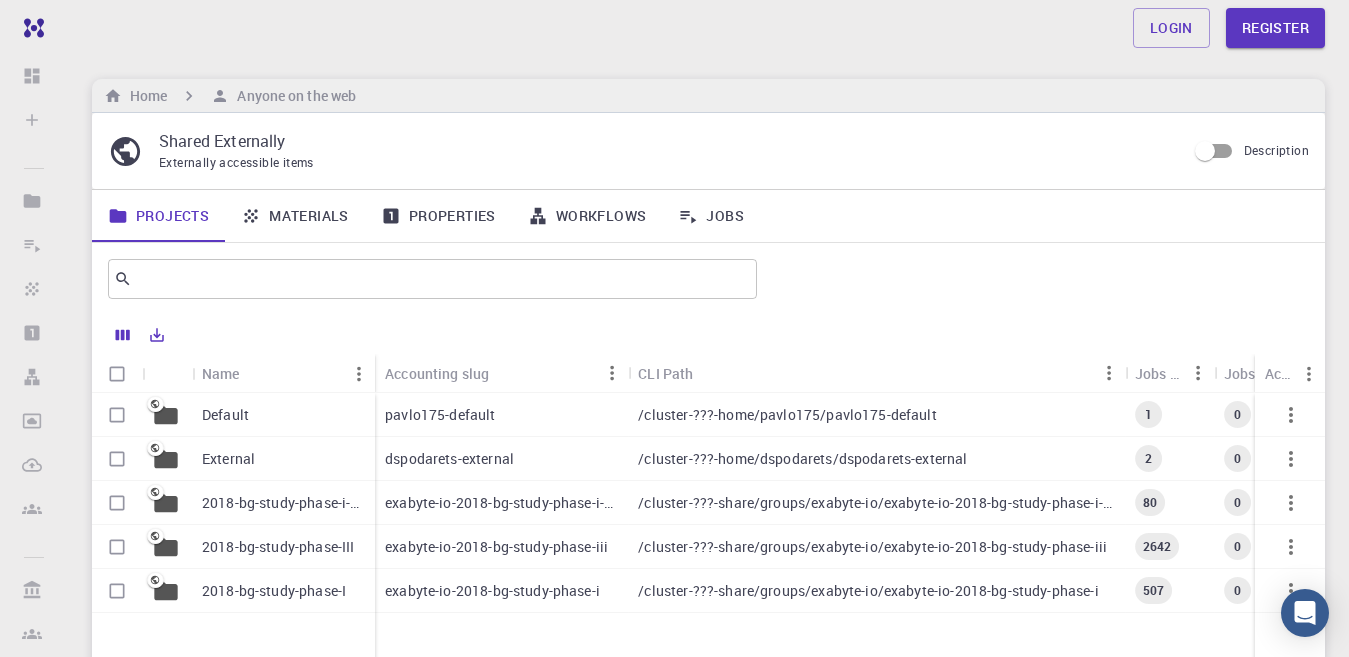click on "Materials" at bounding box center (295, 216) 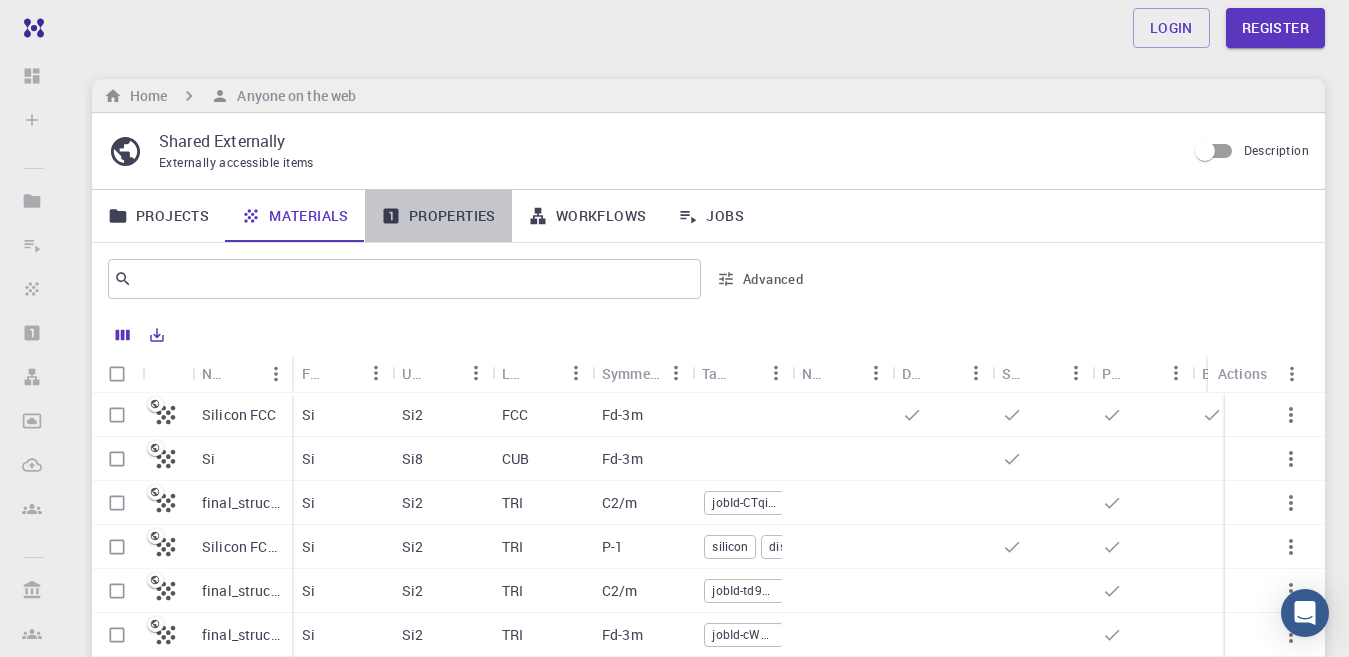 click on "Properties" at bounding box center (438, 216) 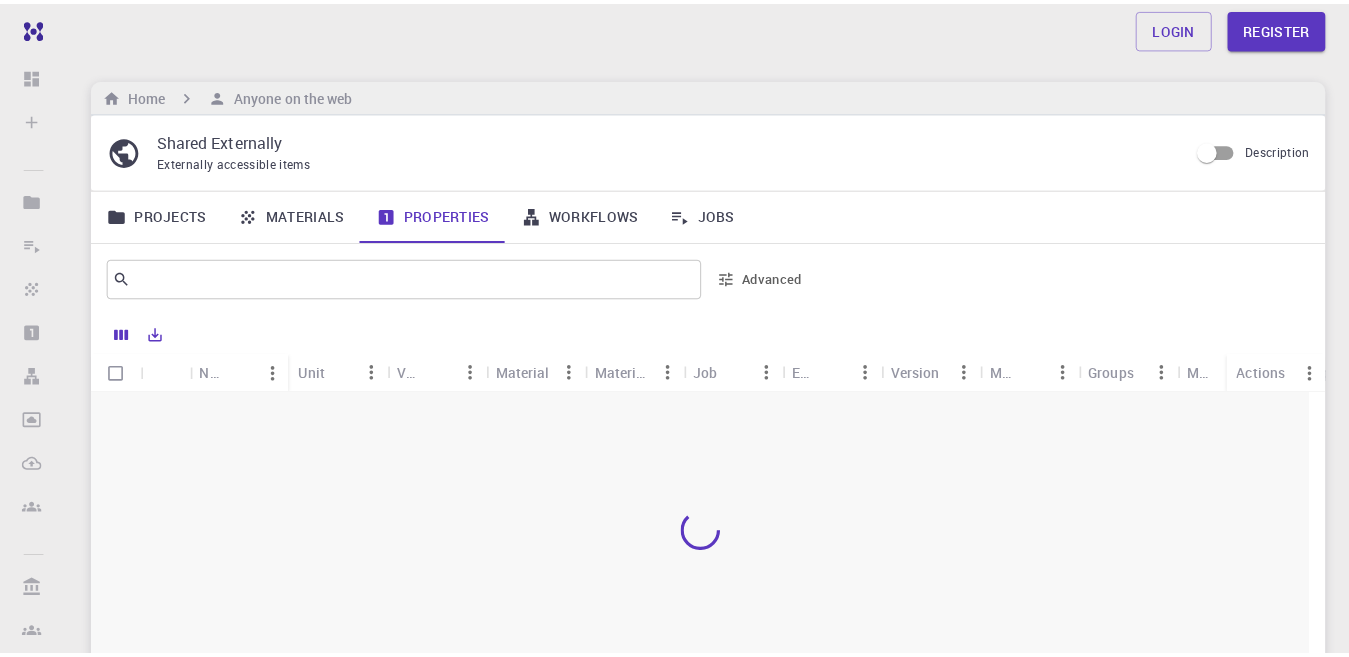 scroll, scrollTop: 0, scrollLeft: 0, axis: both 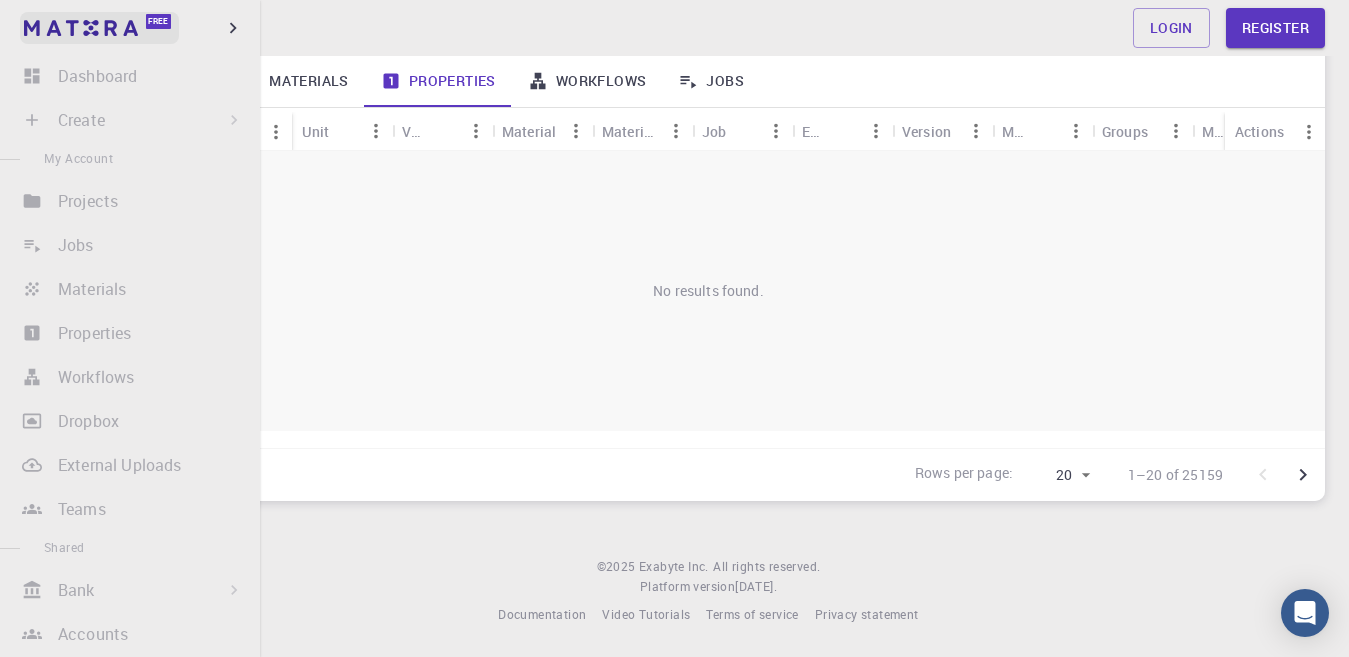 click at bounding box center (81, 28) 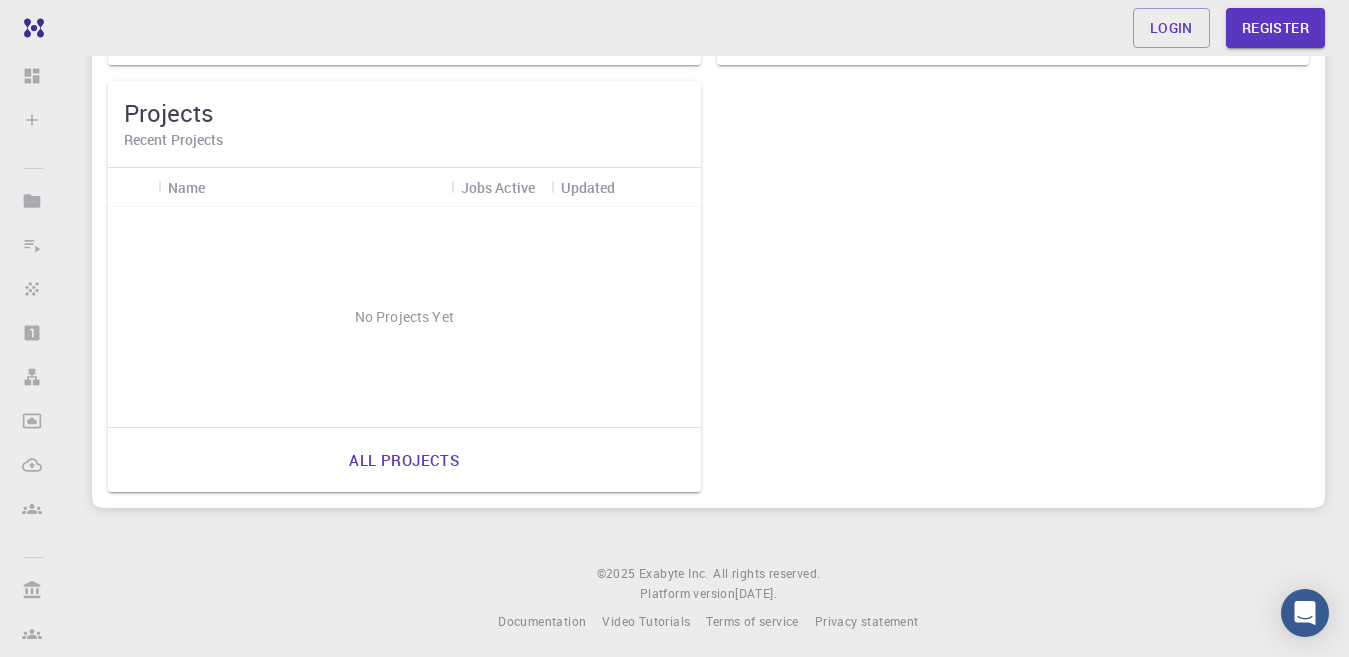 scroll, scrollTop: 1004, scrollLeft: 0, axis: vertical 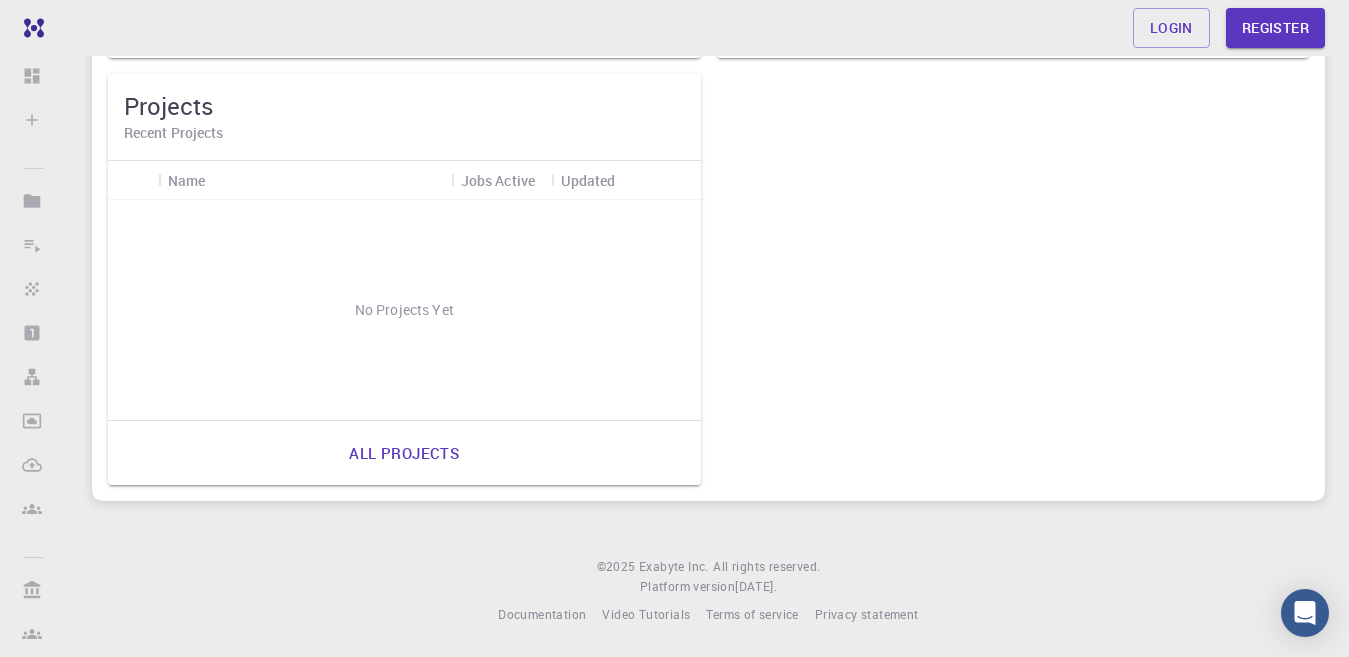 click on "No Projects Yet" at bounding box center [404, 310] 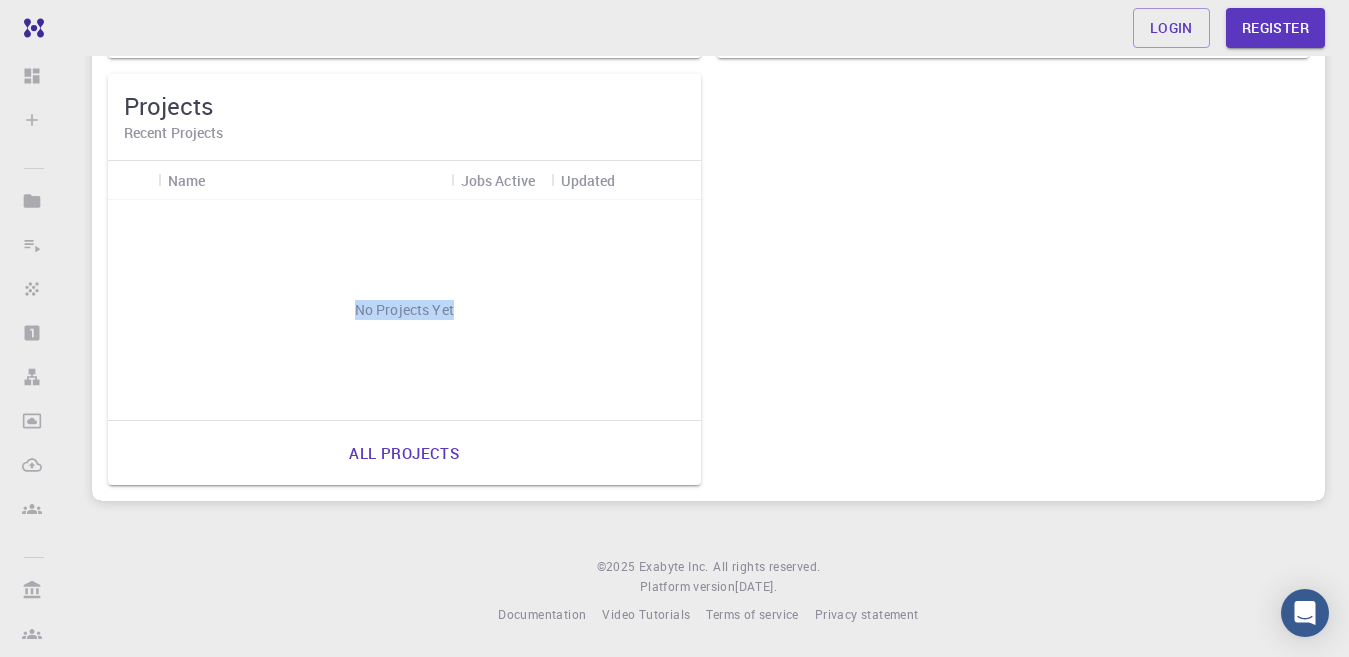 drag, startPoint x: 299, startPoint y: 253, endPoint x: 530, endPoint y: 352, distance: 251.32051 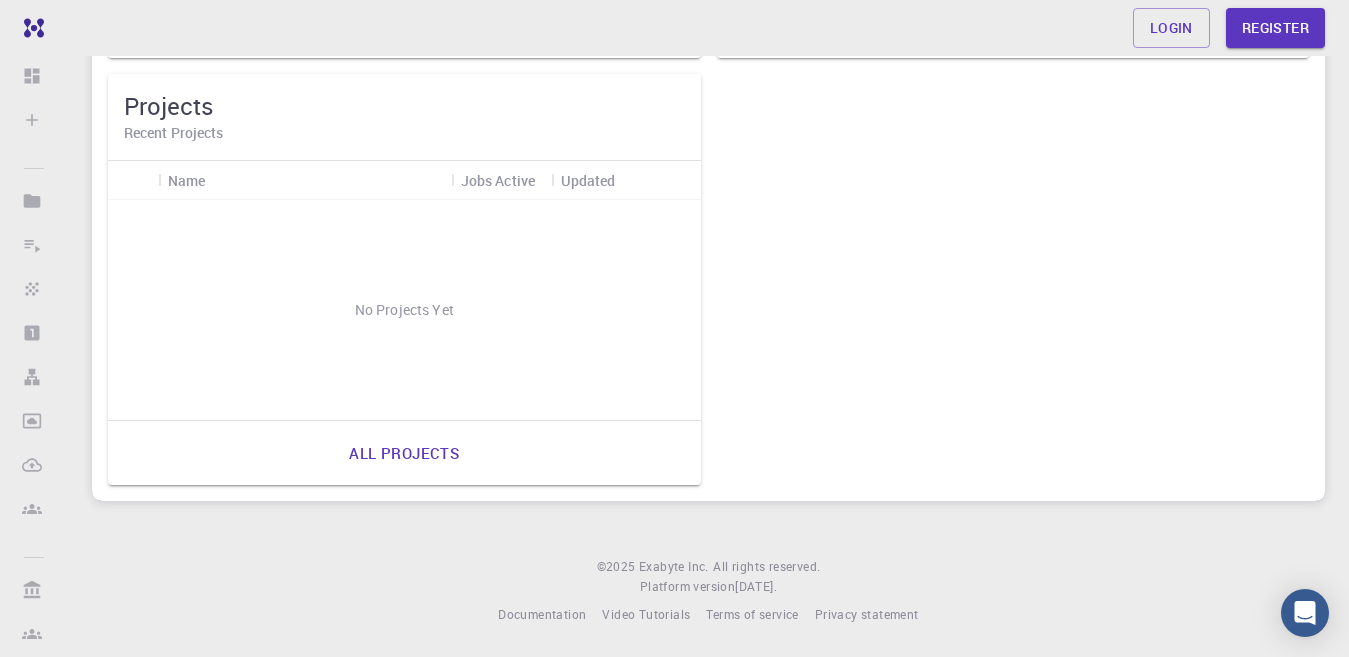 click on "No Projects Yet" at bounding box center (404, 310) 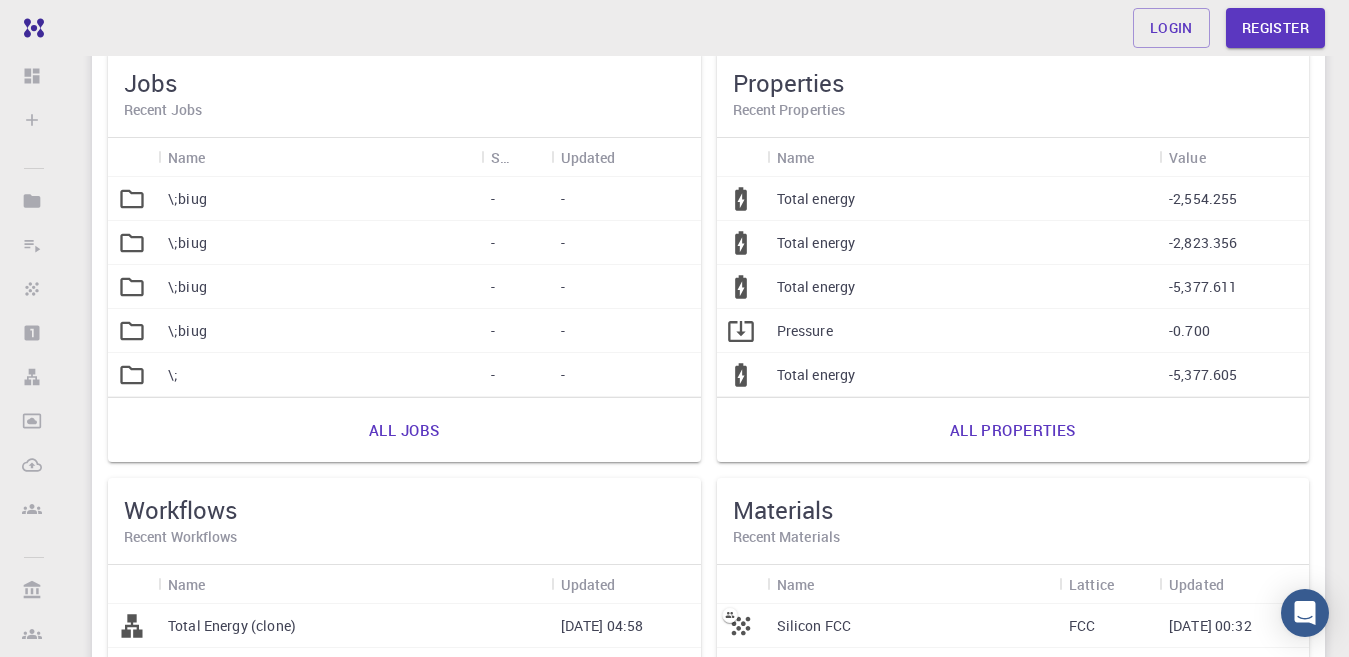 scroll, scrollTop: 0, scrollLeft: 0, axis: both 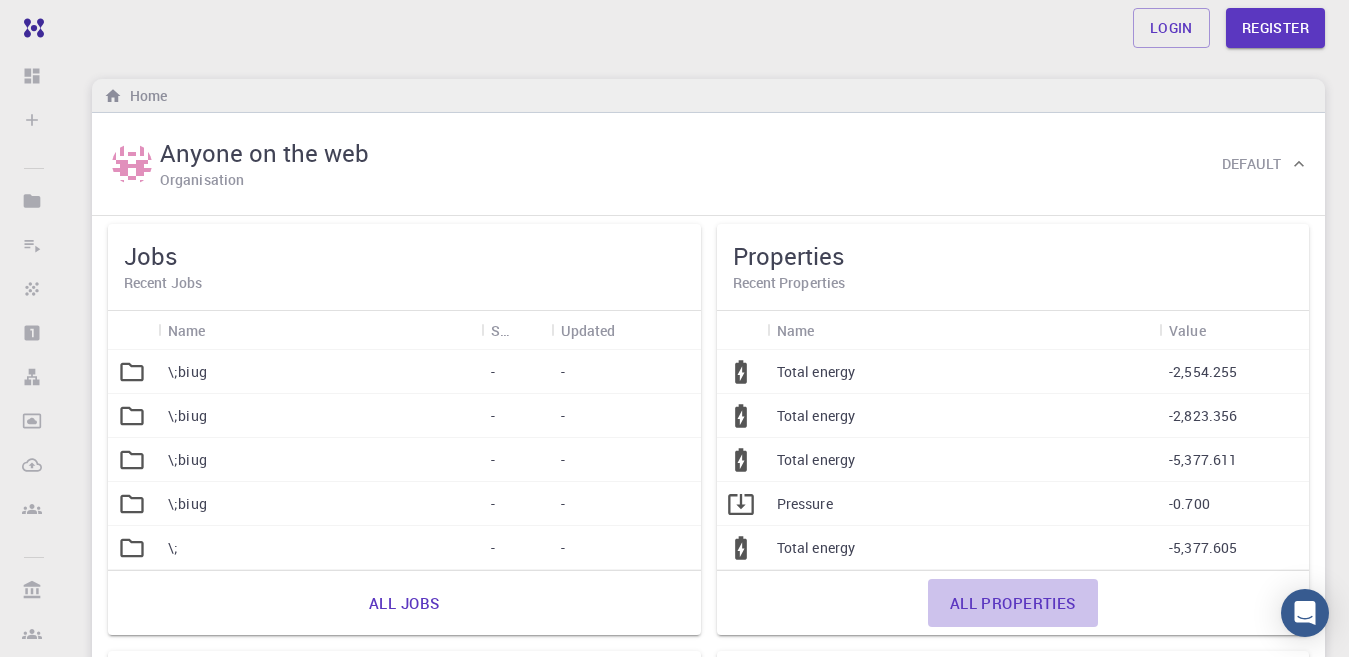 click on "All properties" at bounding box center [1013, 603] 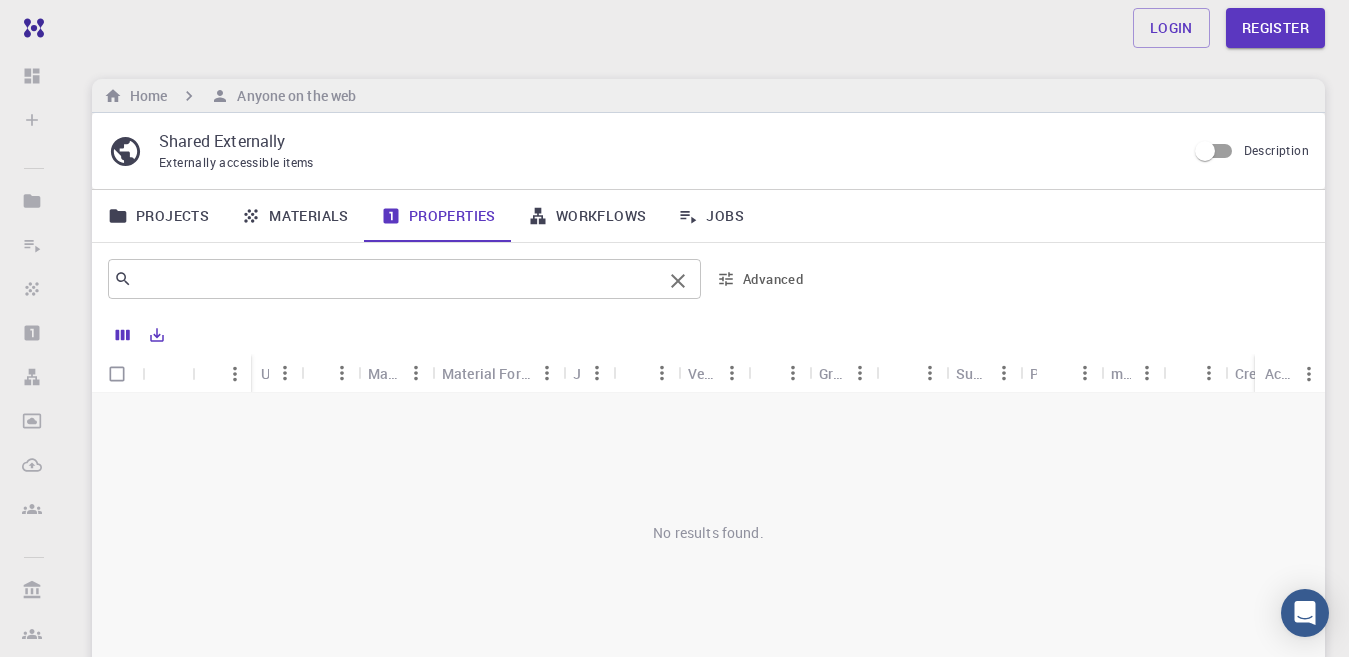 click at bounding box center [397, 279] 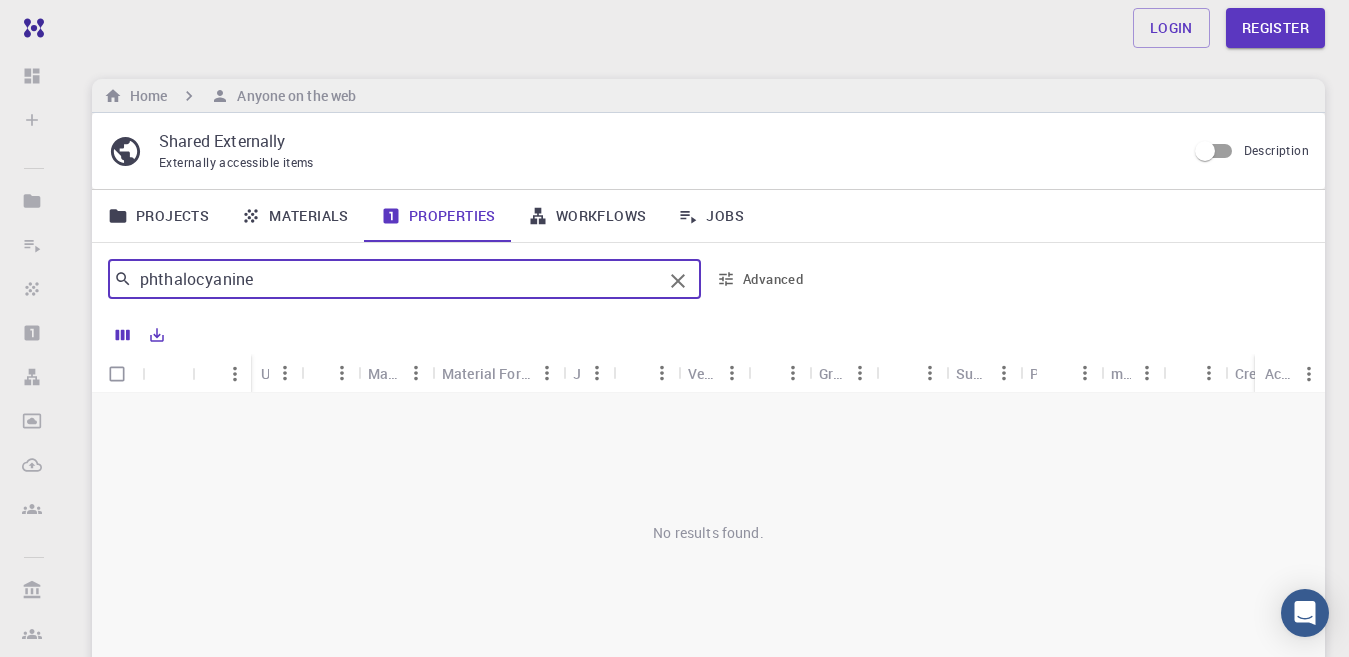 type on "phthalocyanine" 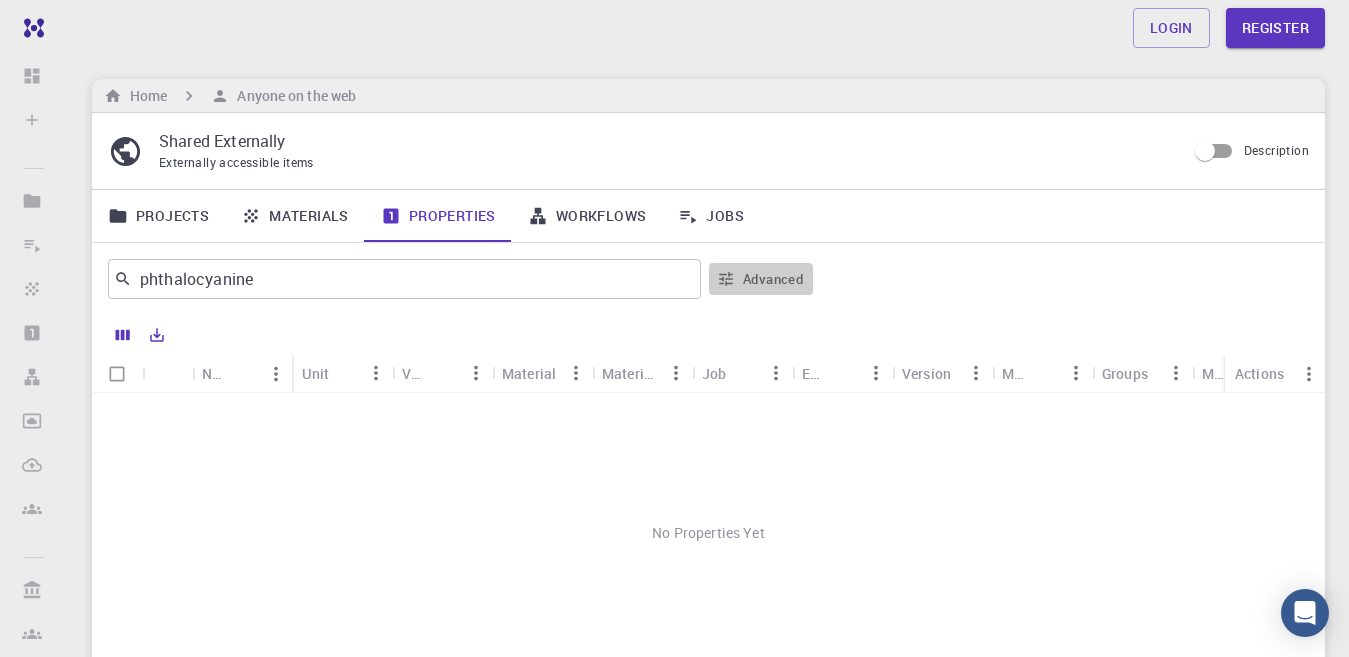 click on "Advanced" at bounding box center (761, 279) 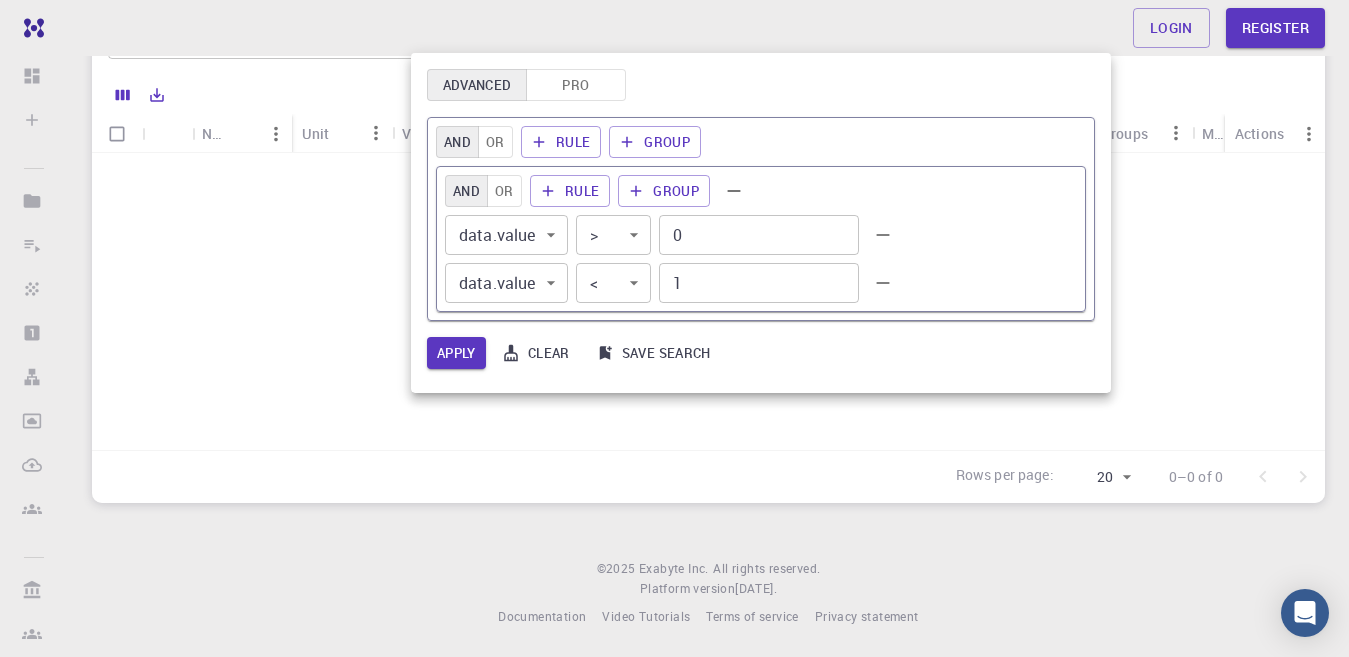 scroll, scrollTop: 0, scrollLeft: 0, axis: both 